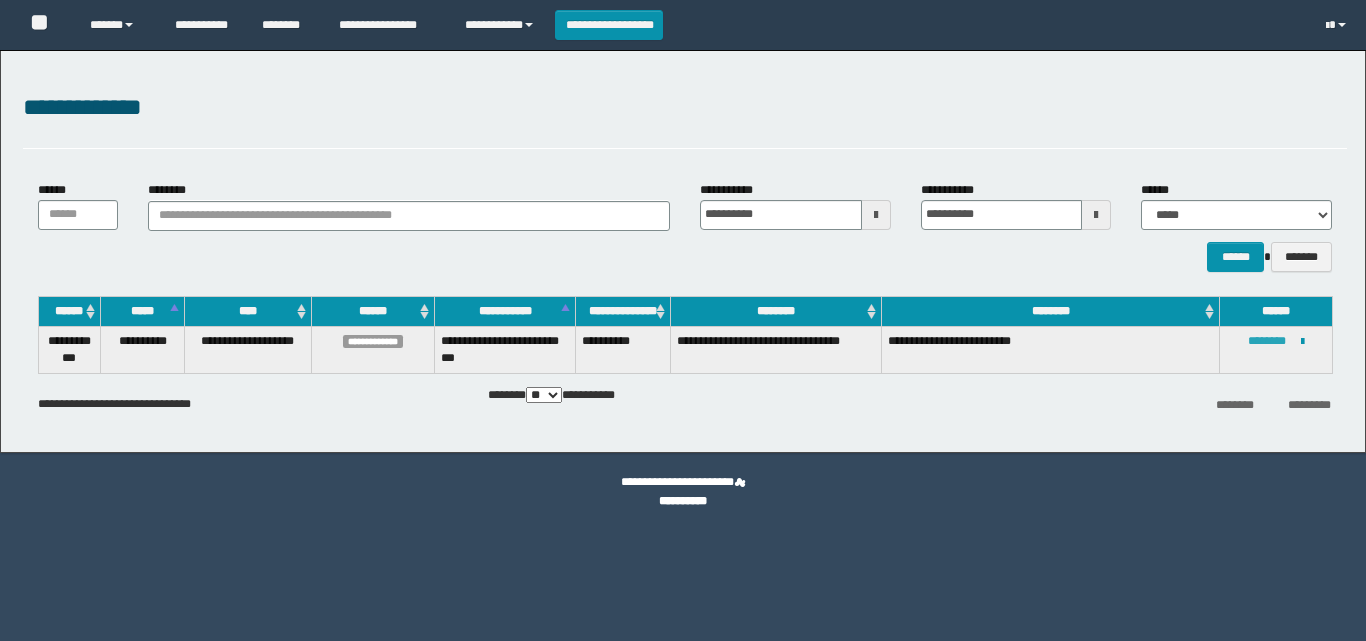 scroll, scrollTop: 0, scrollLeft: 0, axis: both 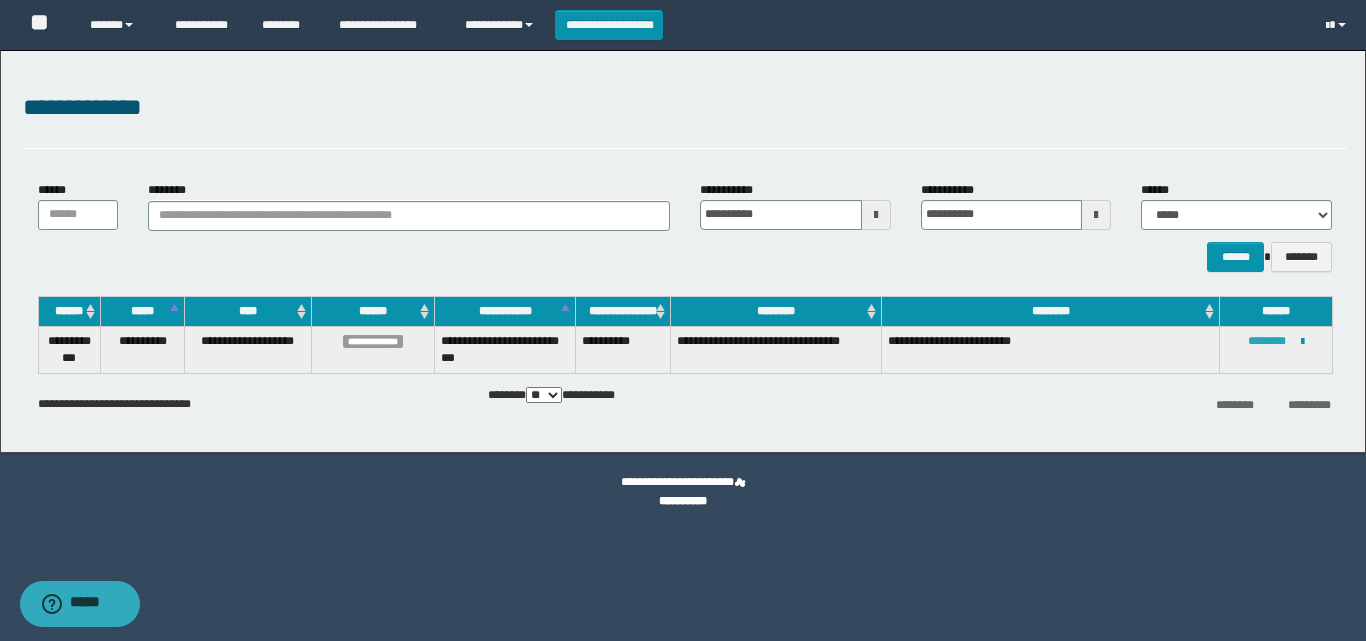 click on "********" at bounding box center (1267, 341) 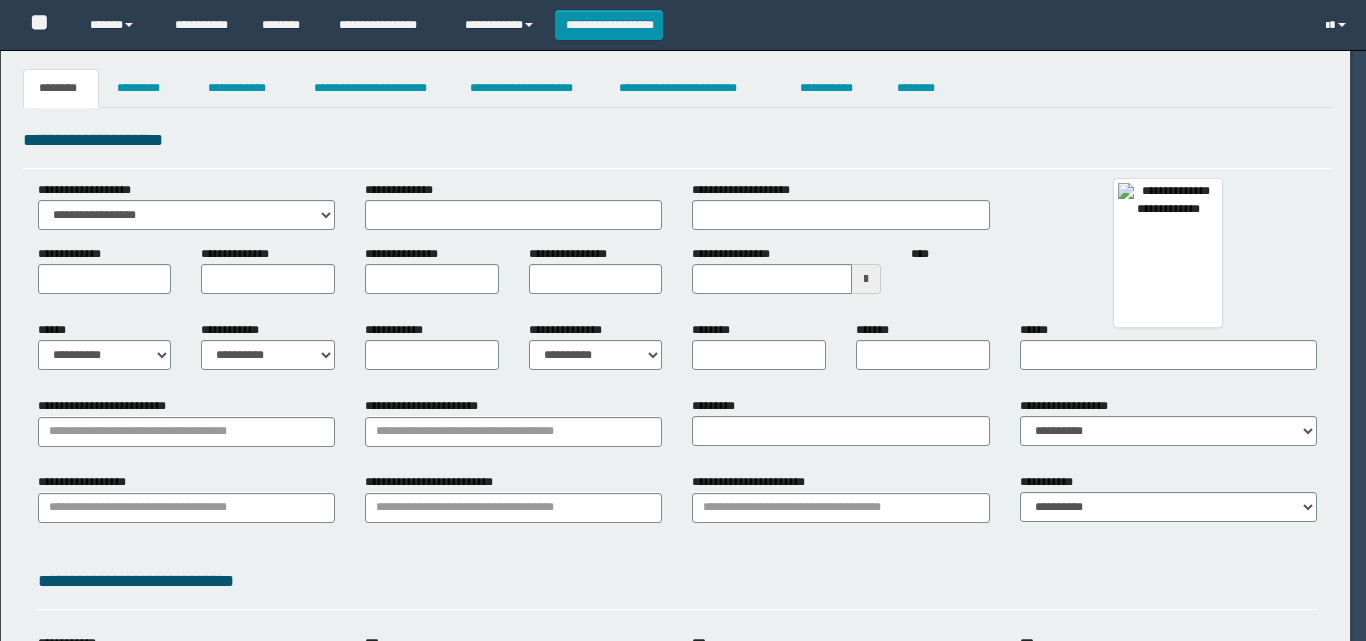 scroll, scrollTop: 0, scrollLeft: 0, axis: both 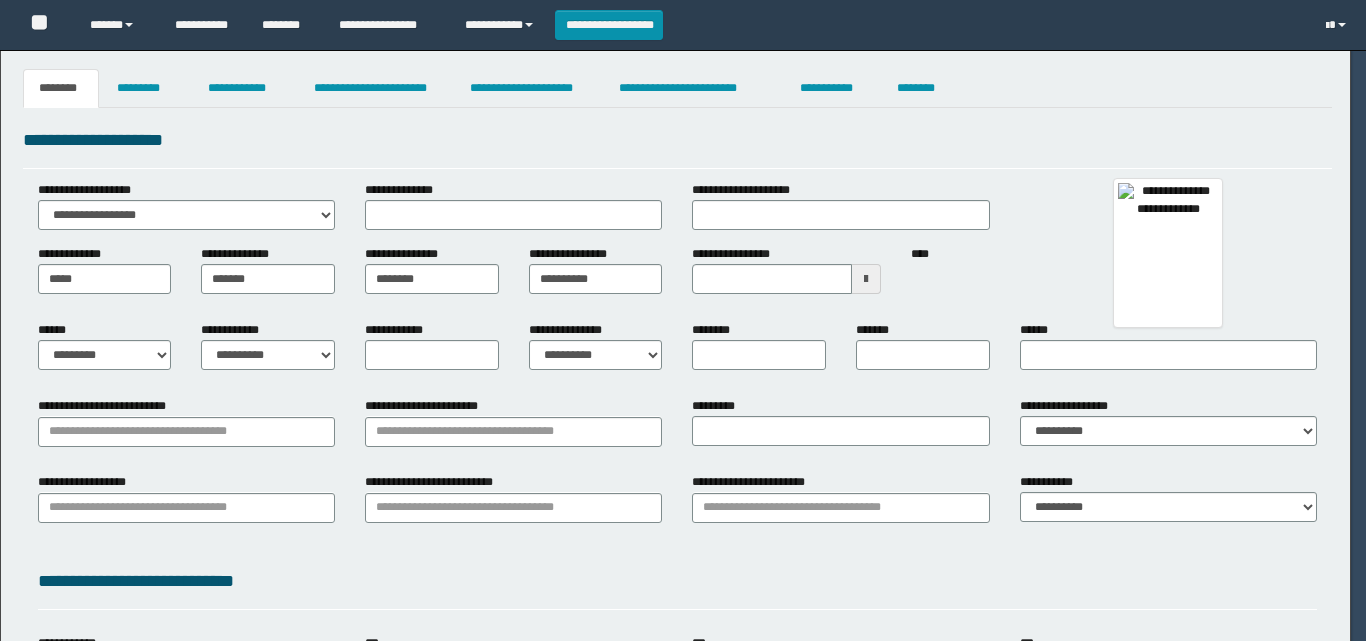 select on "*" 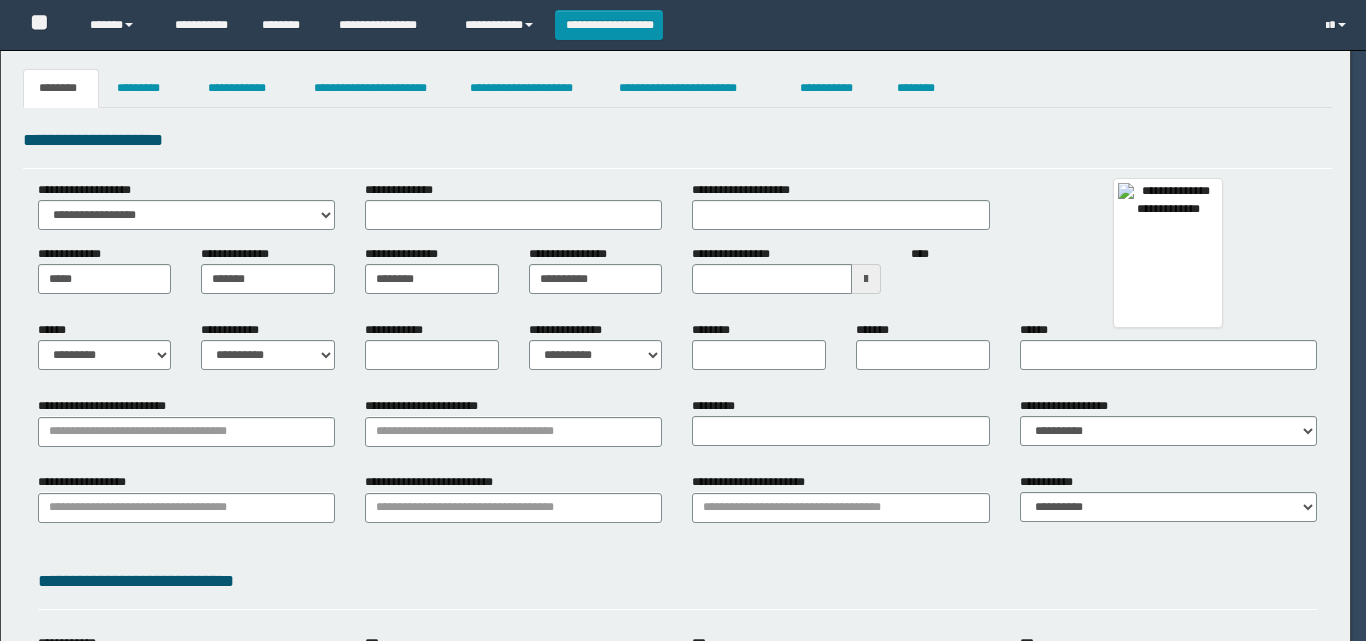 select on "*" 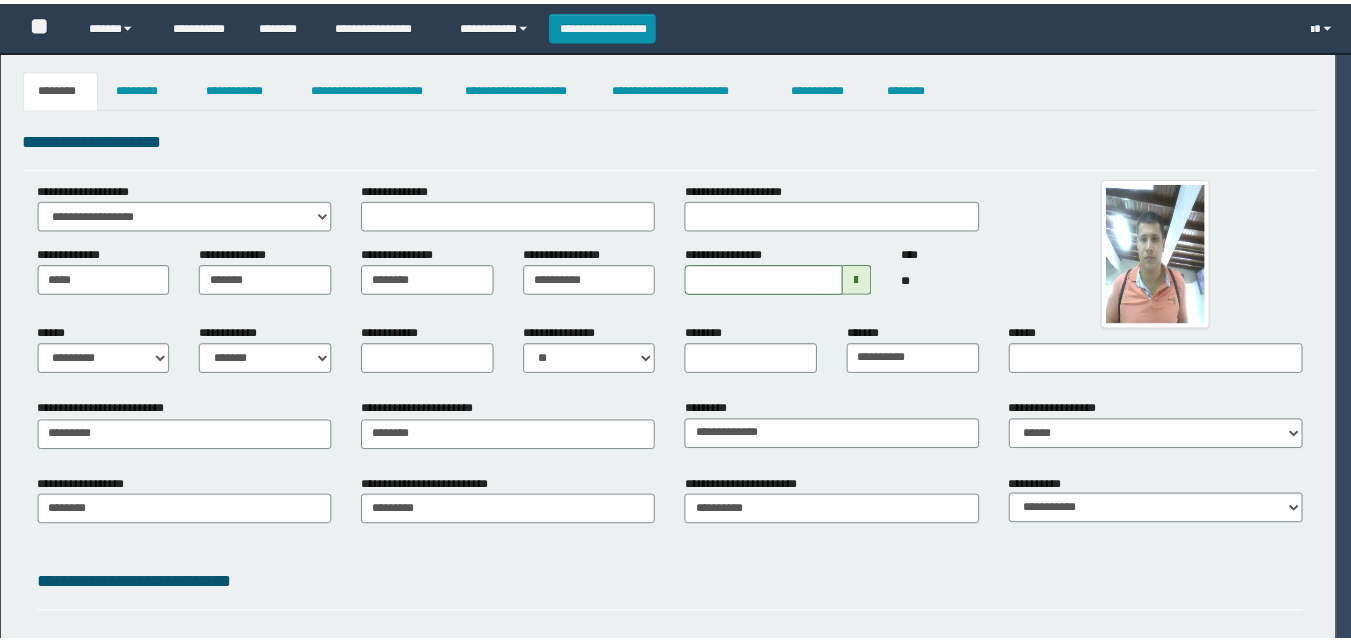scroll, scrollTop: 0, scrollLeft: 0, axis: both 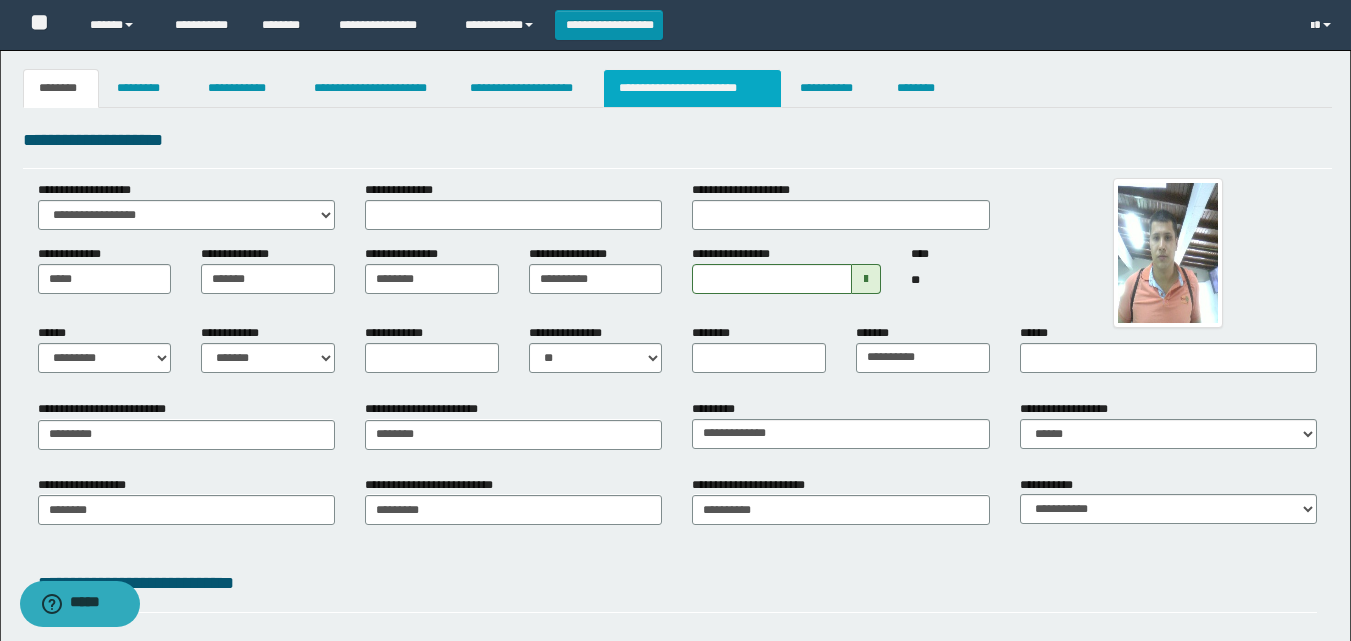 click on "**********" at bounding box center (693, 88) 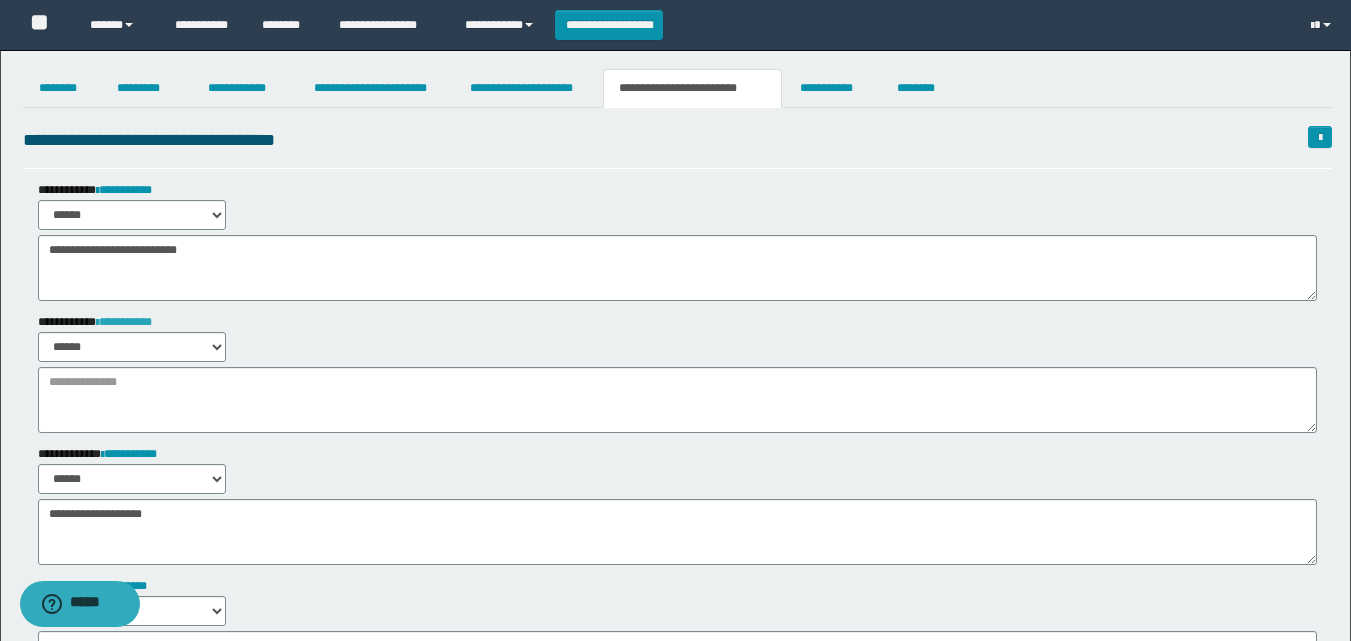 click on "**********" at bounding box center (124, 322) 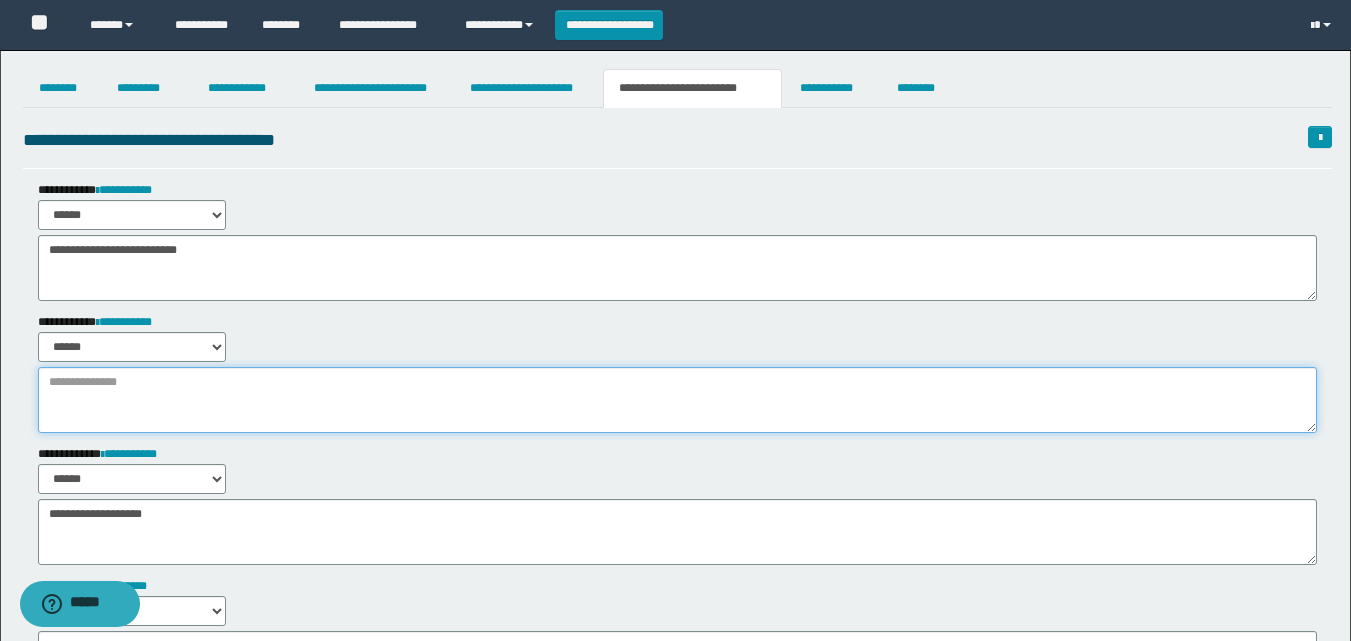 click at bounding box center (677, 400) 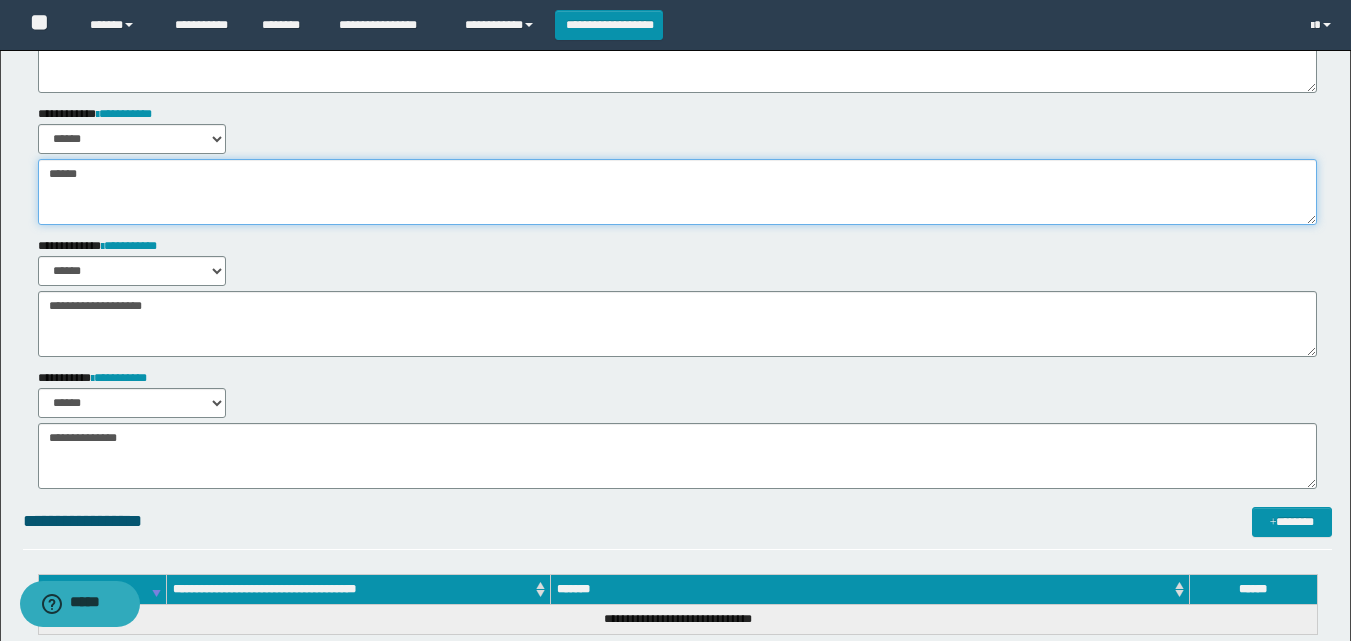 scroll, scrollTop: 300, scrollLeft: 0, axis: vertical 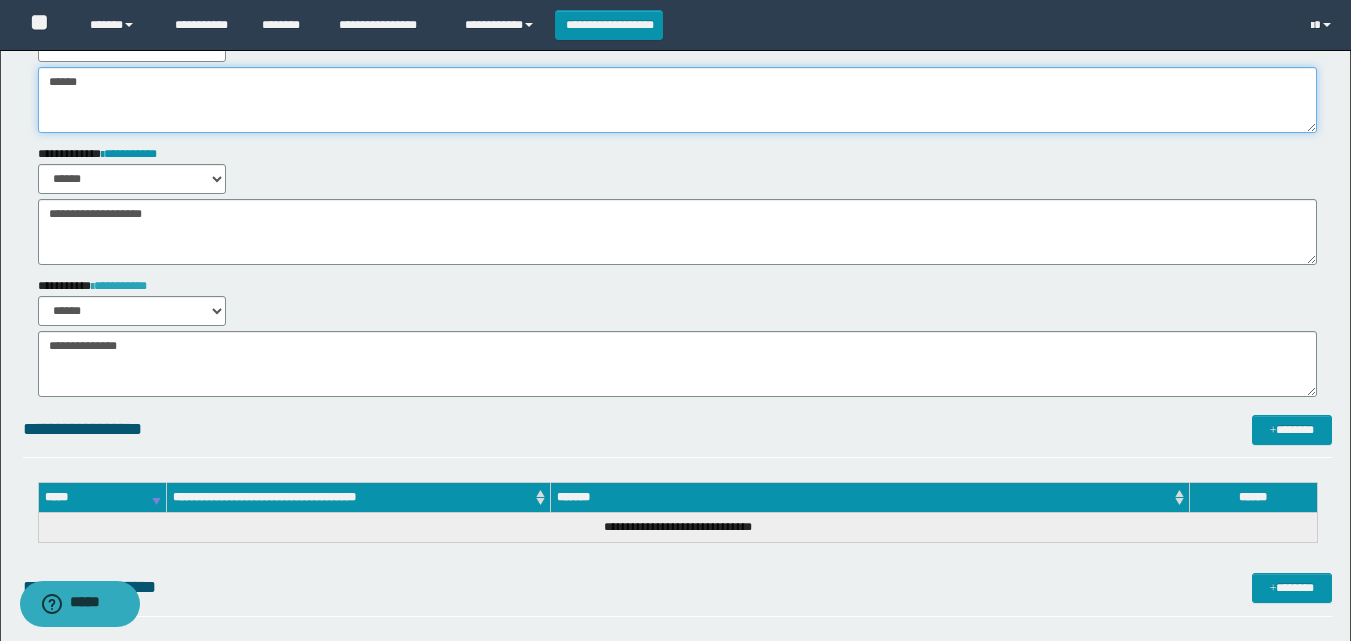 type on "******" 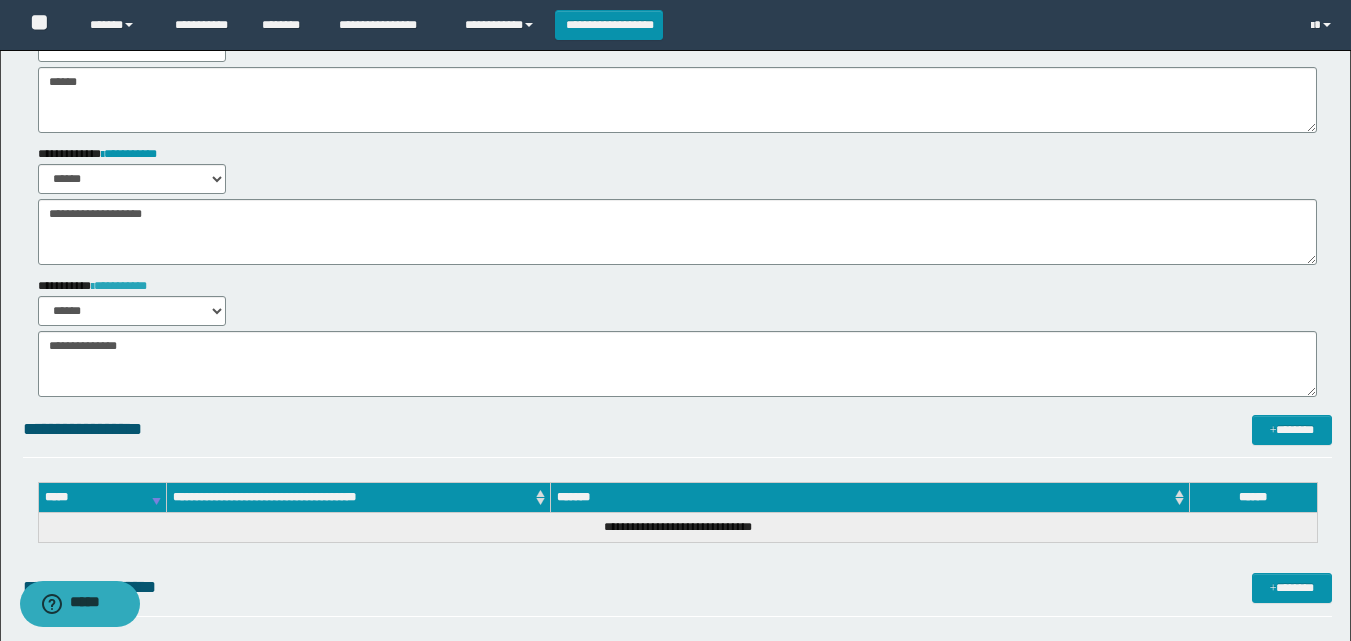 click on "**********" at bounding box center (119, 286) 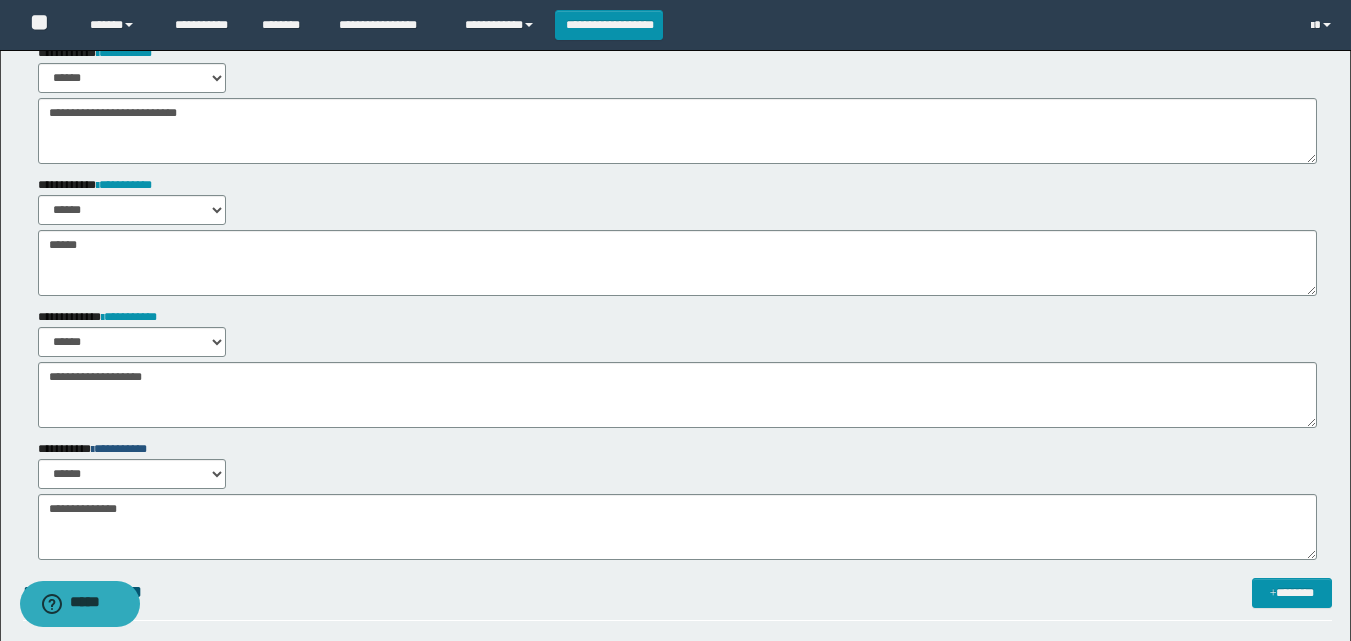 scroll, scrollTop: 0, scrollLeft: 0, axis: both 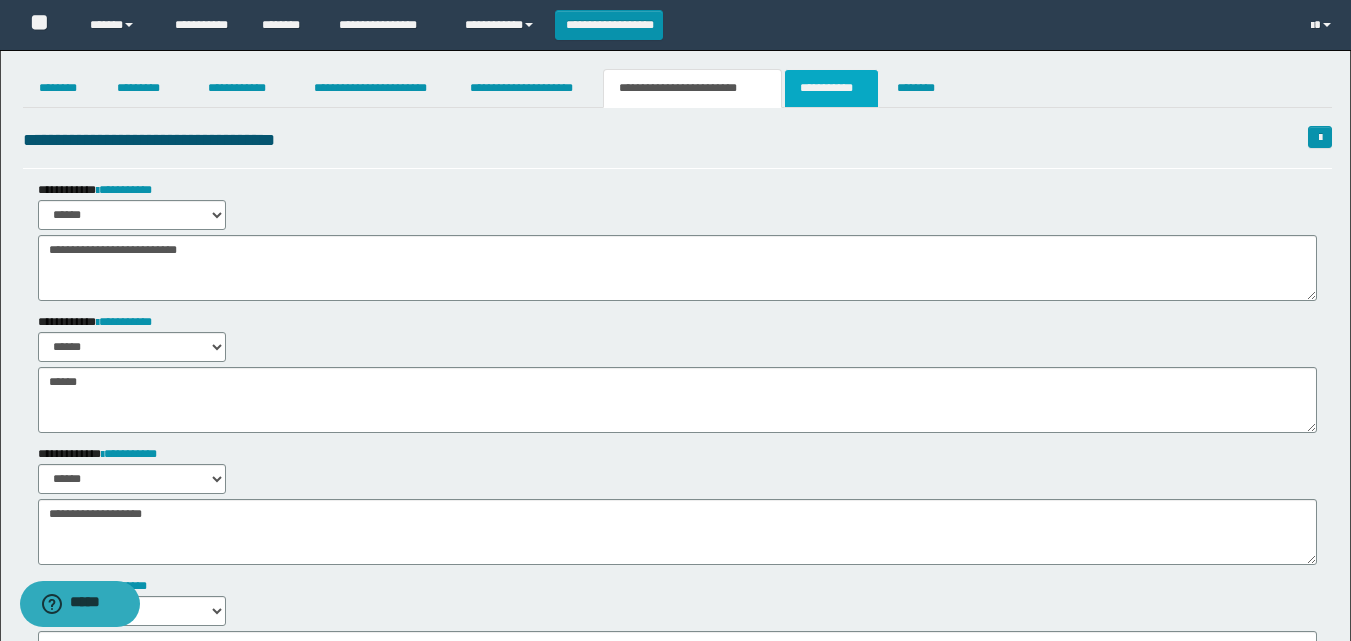 click on "**********" at bounding box center [831, 88] 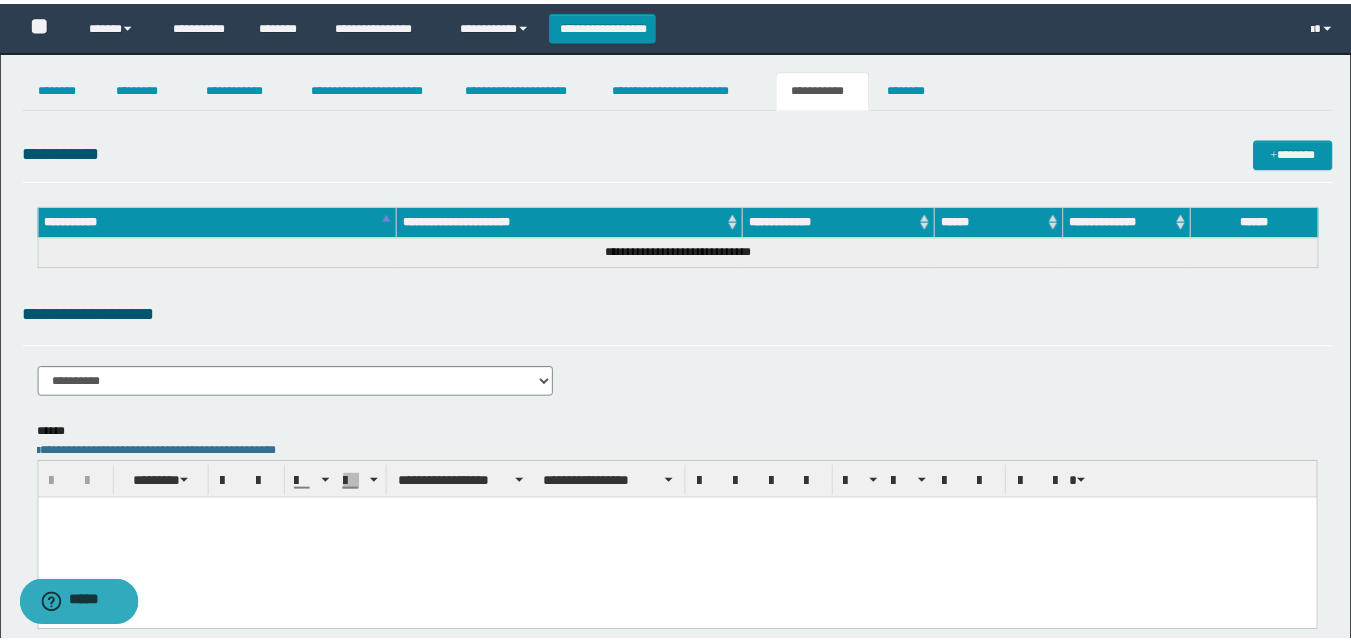 scroll, scrollTop: 0, scrollLeft: 0, axis: both 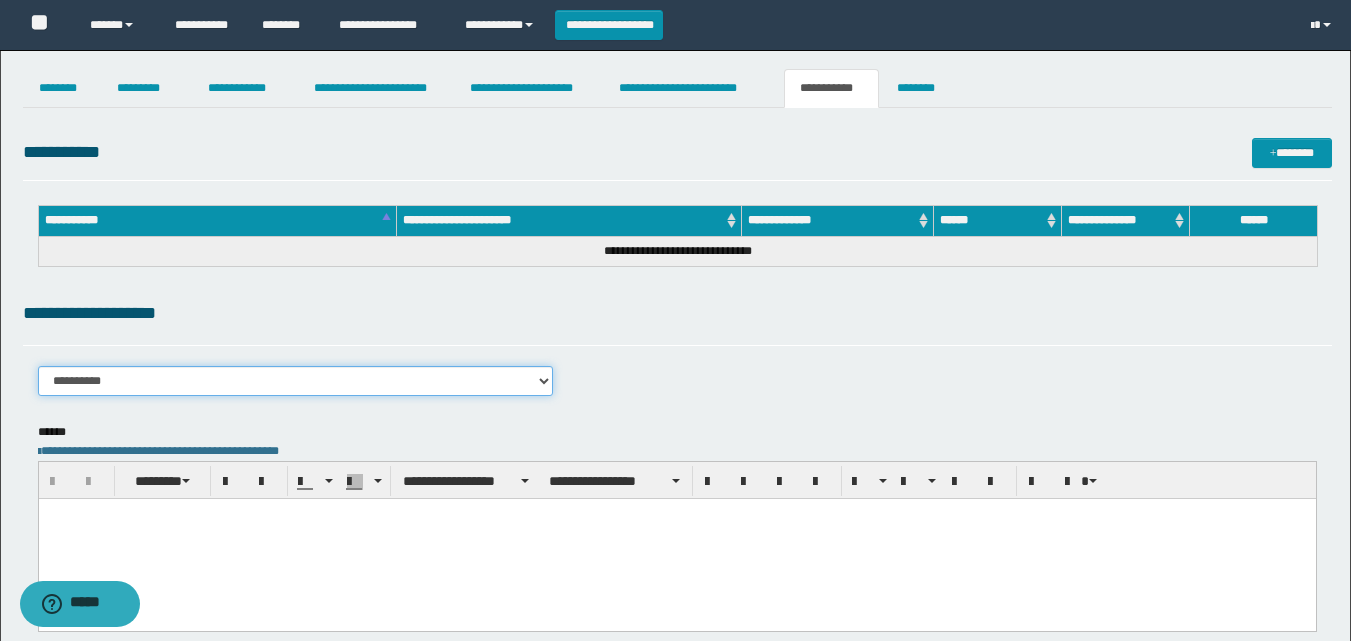 click on "**********" at bounding box center (296, 381) 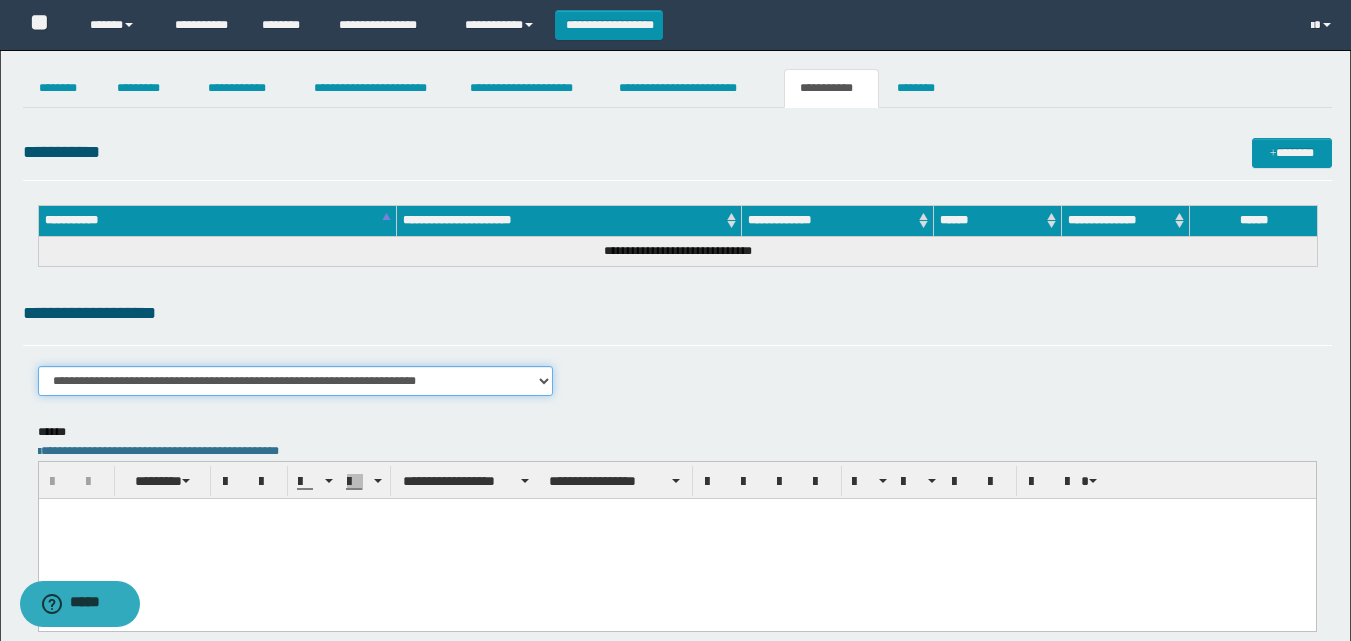 click on "**********" at bounding box center (296, 381) 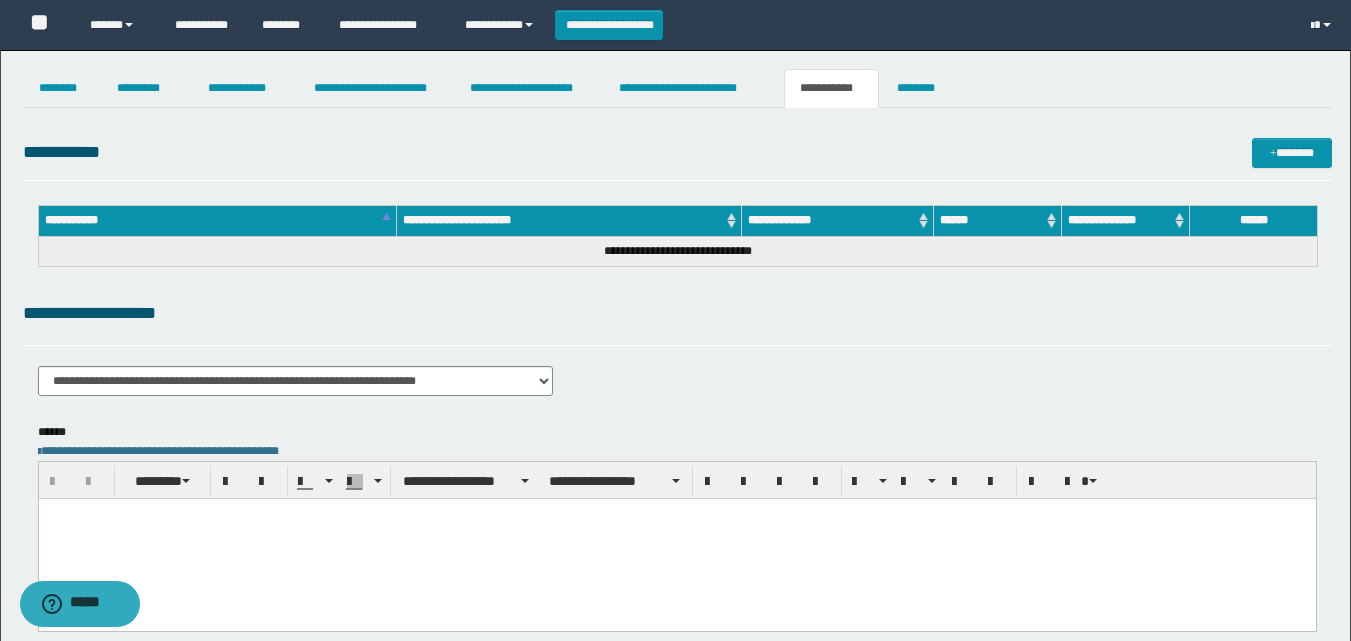 type 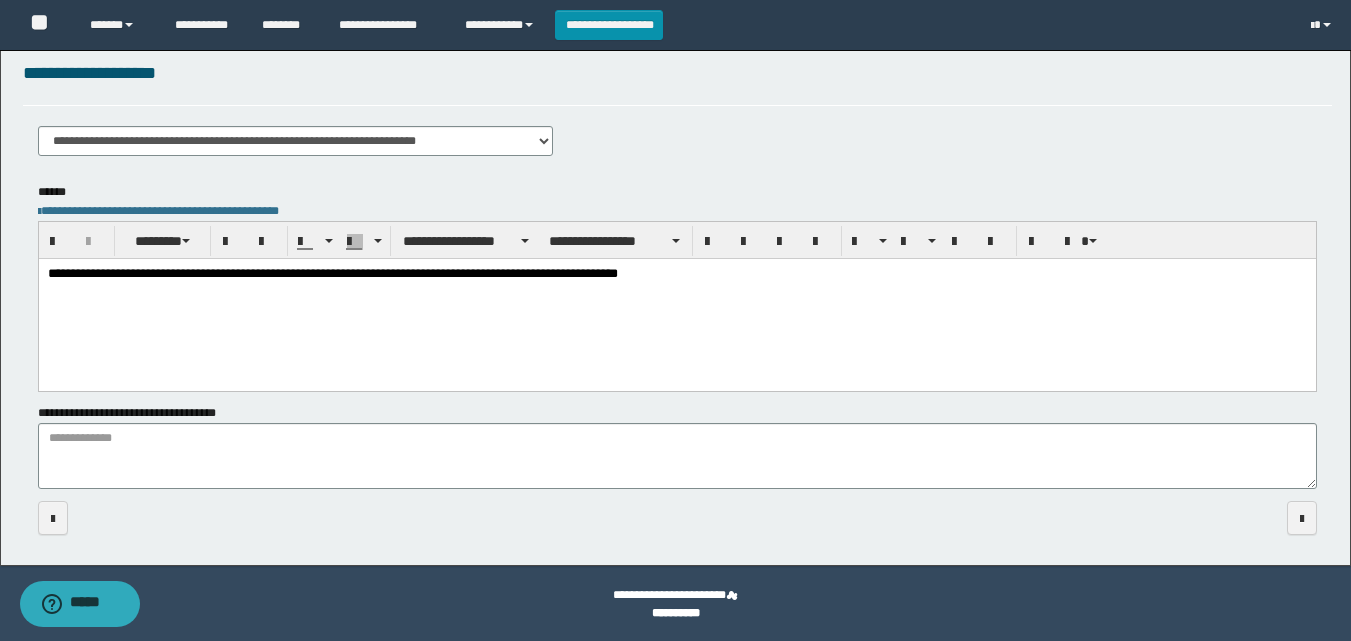 scroll, scrollTop: 242, scrollLeft: 0, axis: vertical 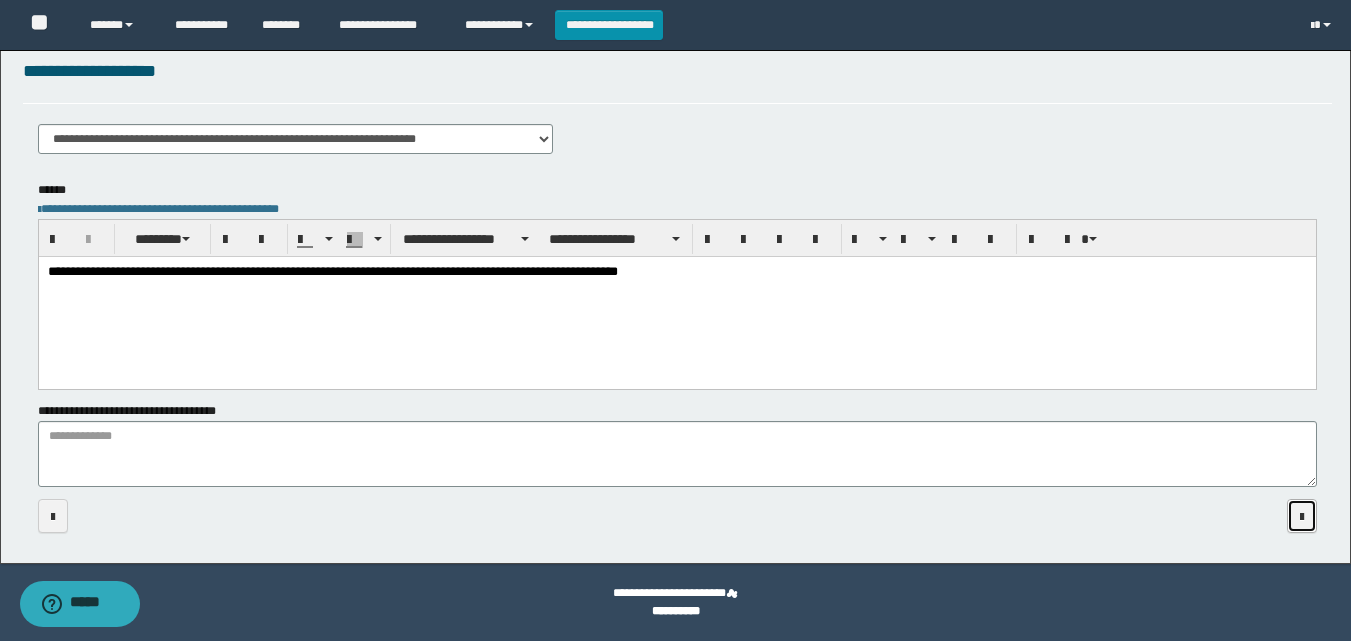 click at bounding box center [1302, 516] 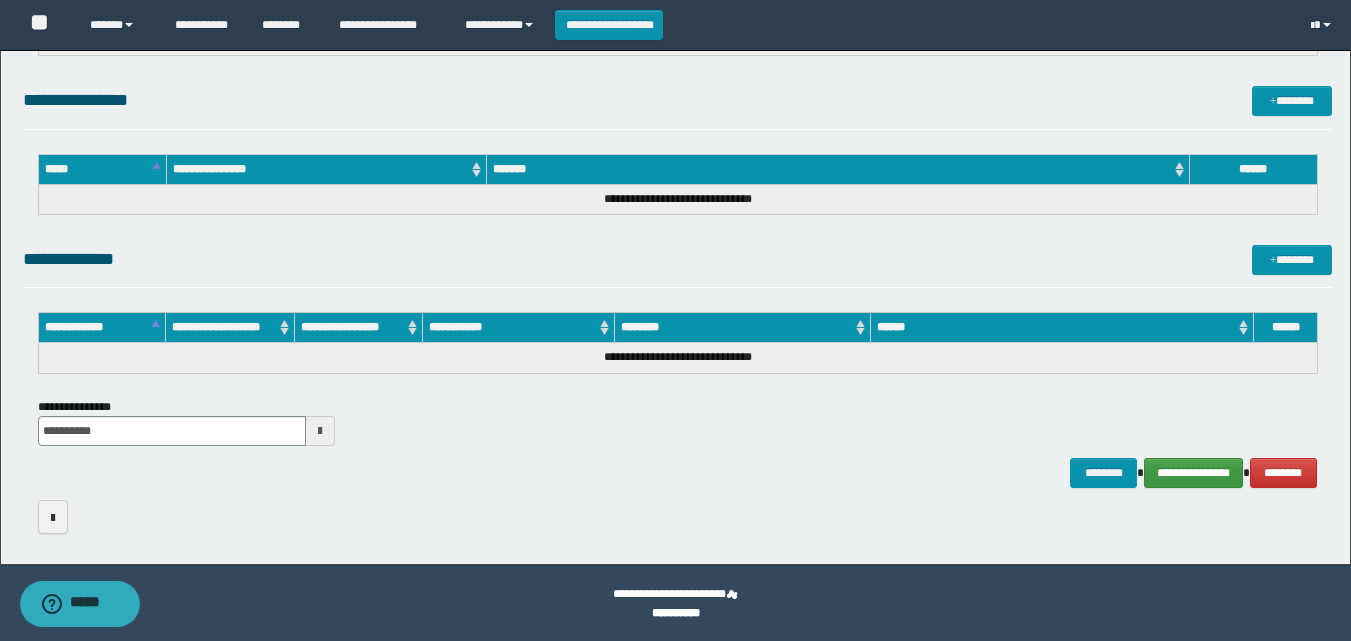 scroll, scrollTop: 990, scrollLeft: 0, axis: vertical 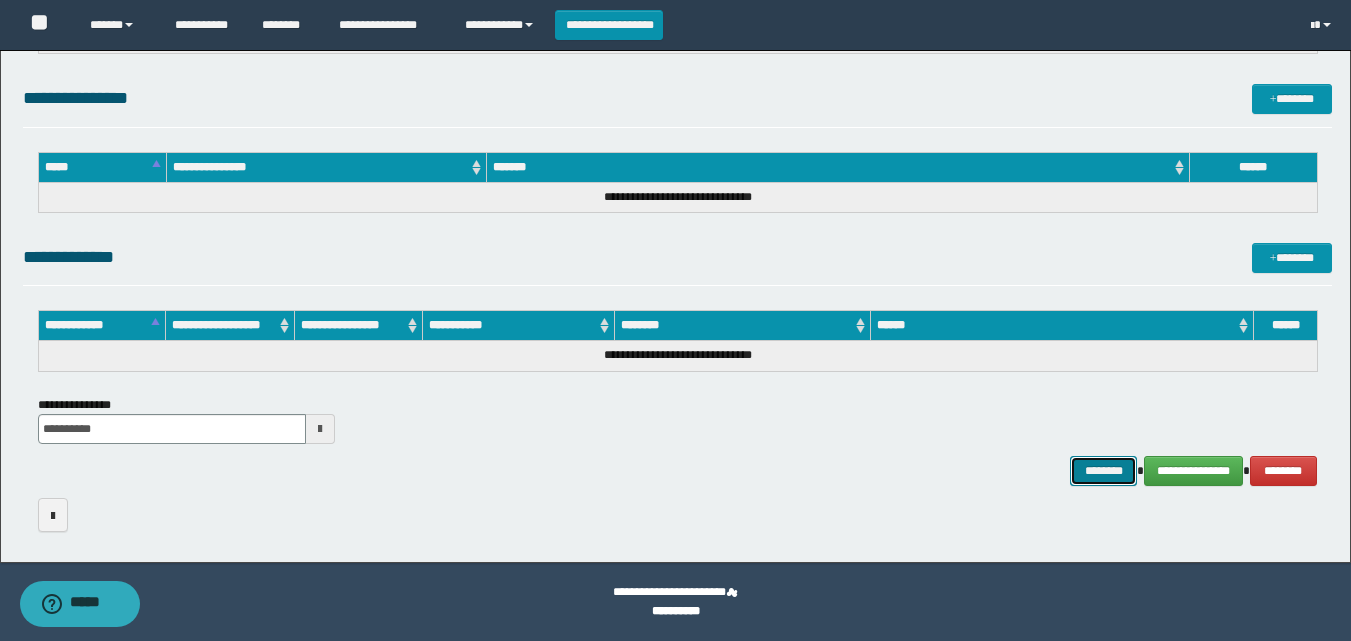 click on "********" at bounding box center [1104, 471] 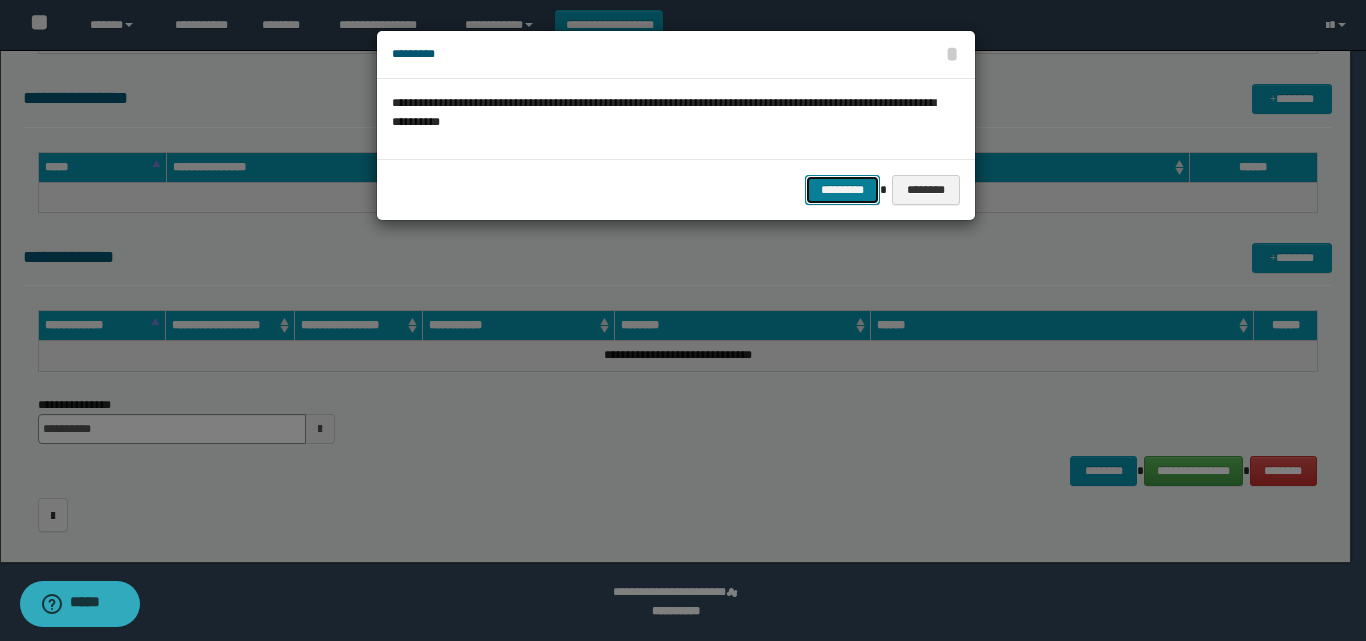 click on "*********" at bounding box center [842, 190] 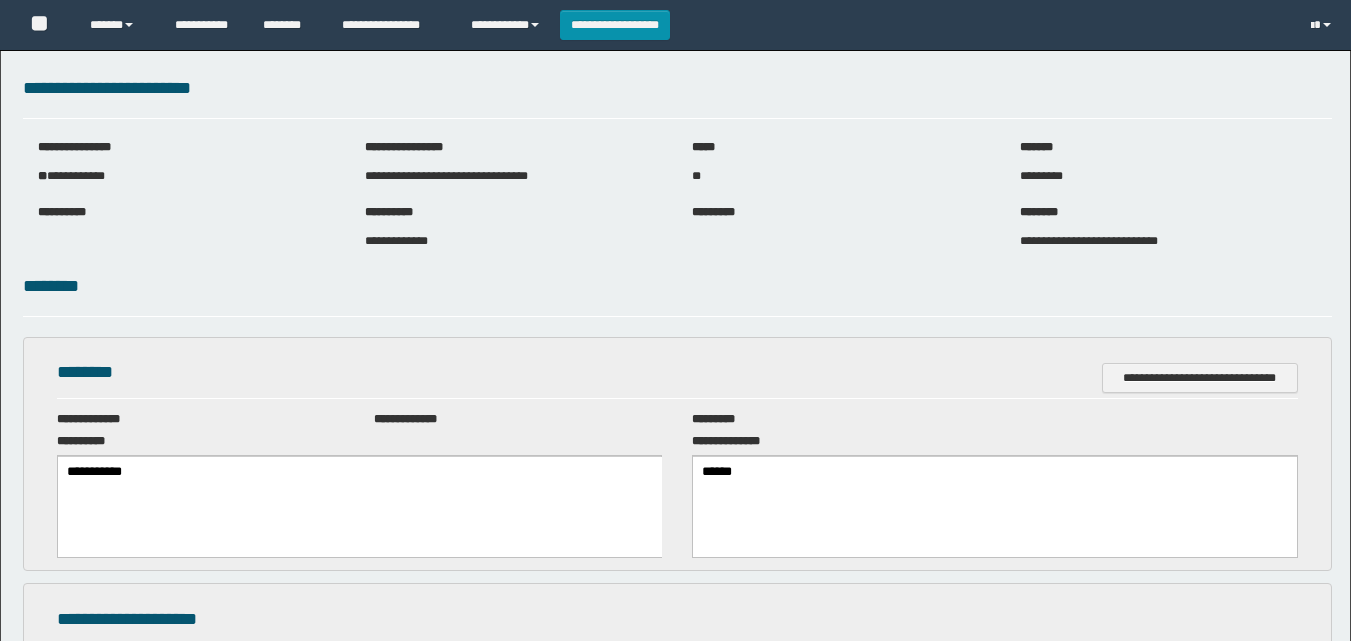 scroll, scrollTop: 0, scrollLeft: 0, axis: both 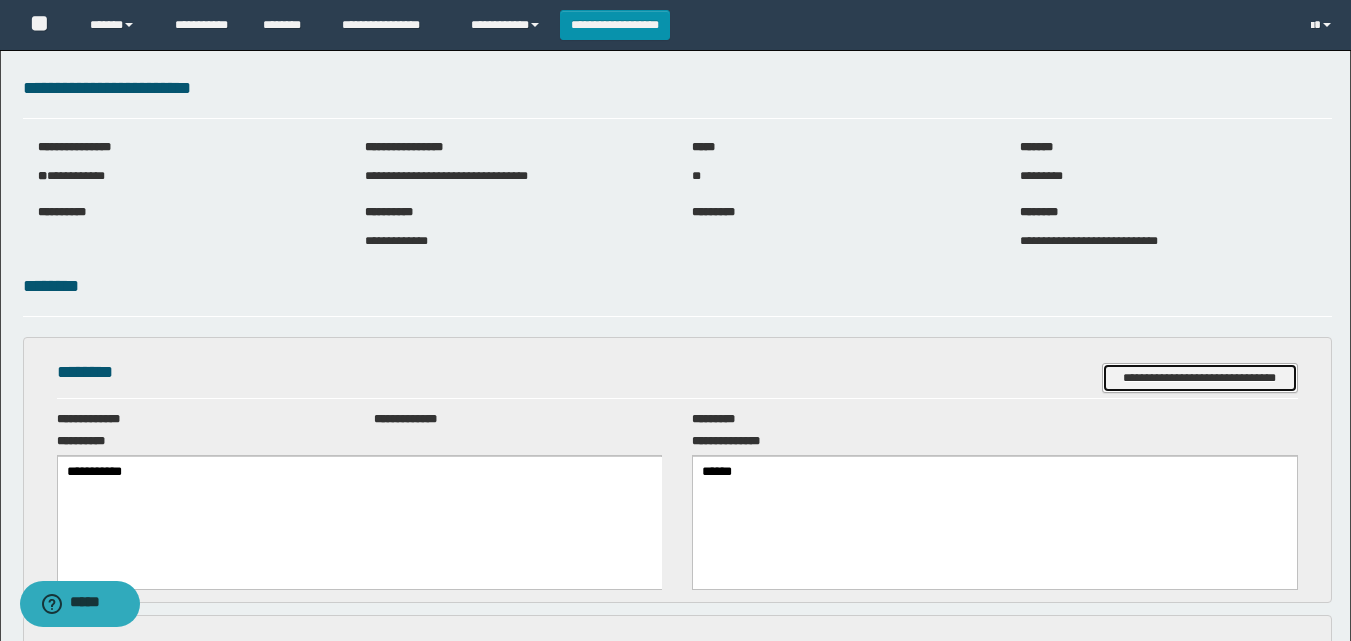 click on "**********" at bounding box center [1200, 378] 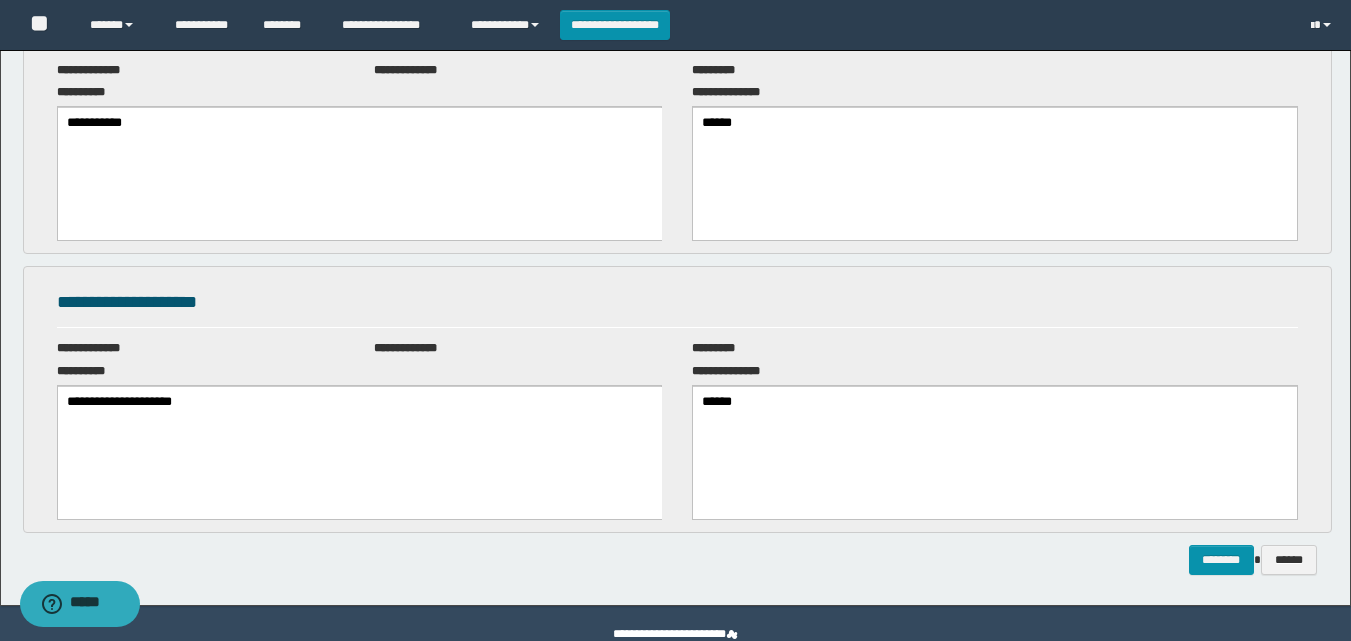scroll, scrollTop: 388, scrollLeft: 0, axis: vertical 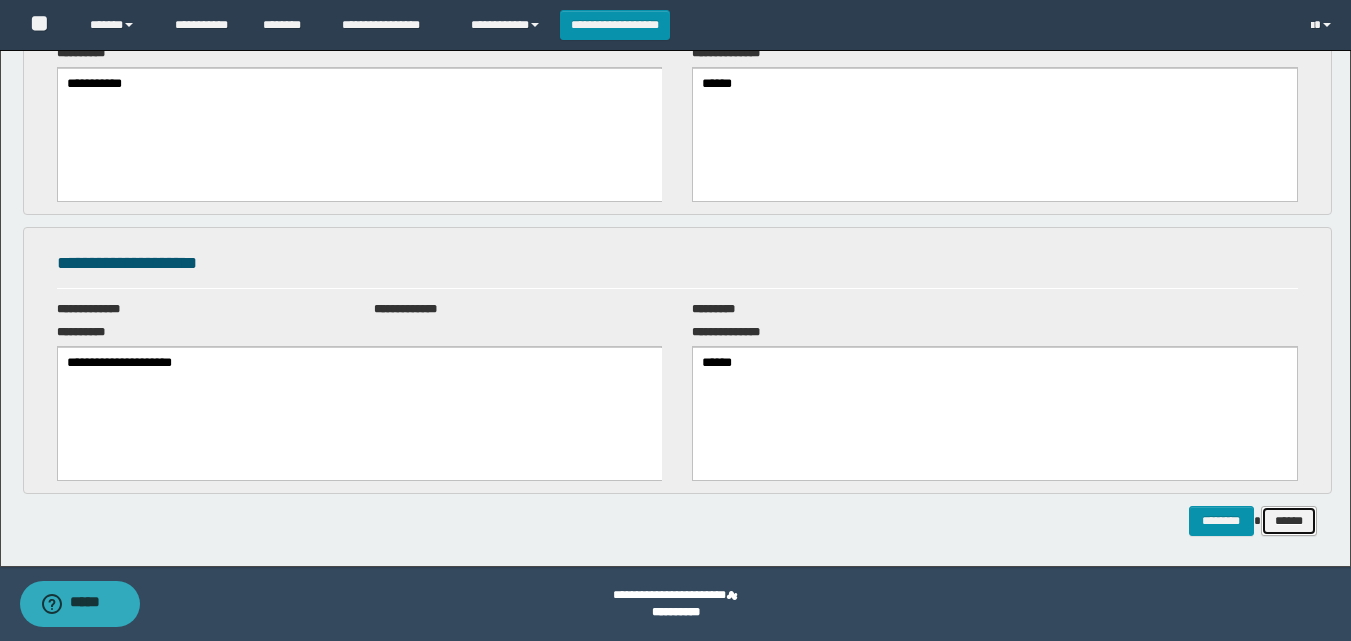 click on "******" at bounding box center [1289, 521] 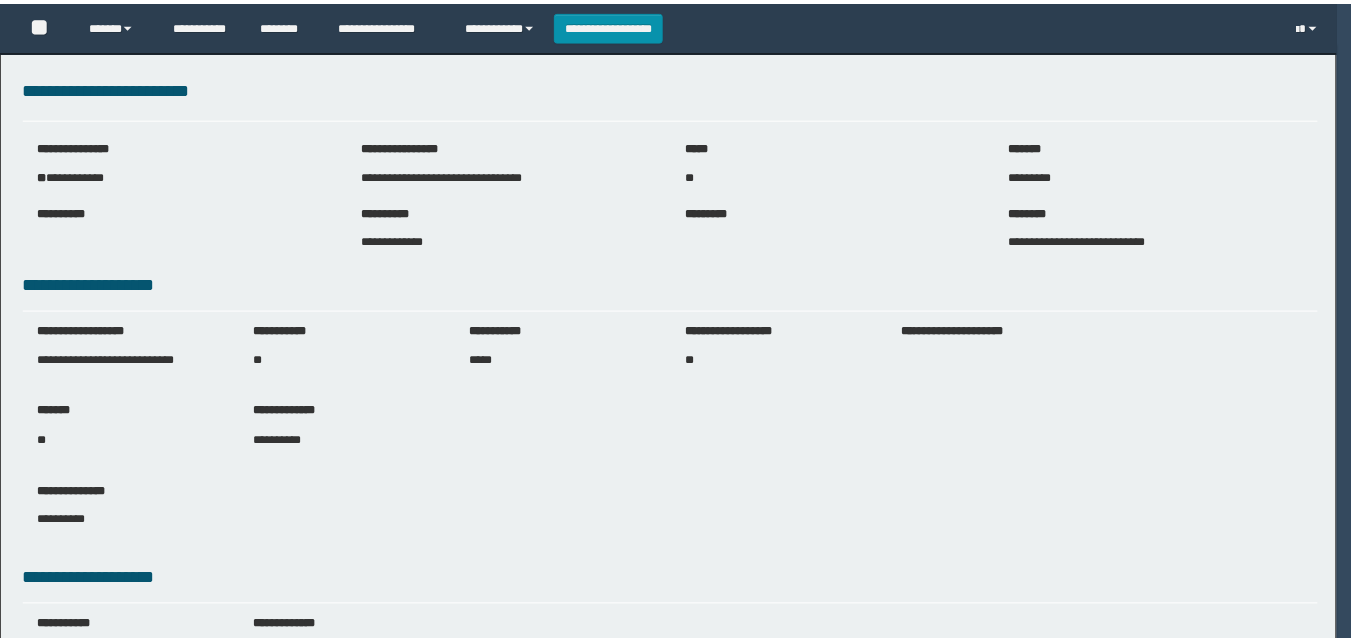 scroll, scrollTop: 0, scrollLeft: 0, axis: both 